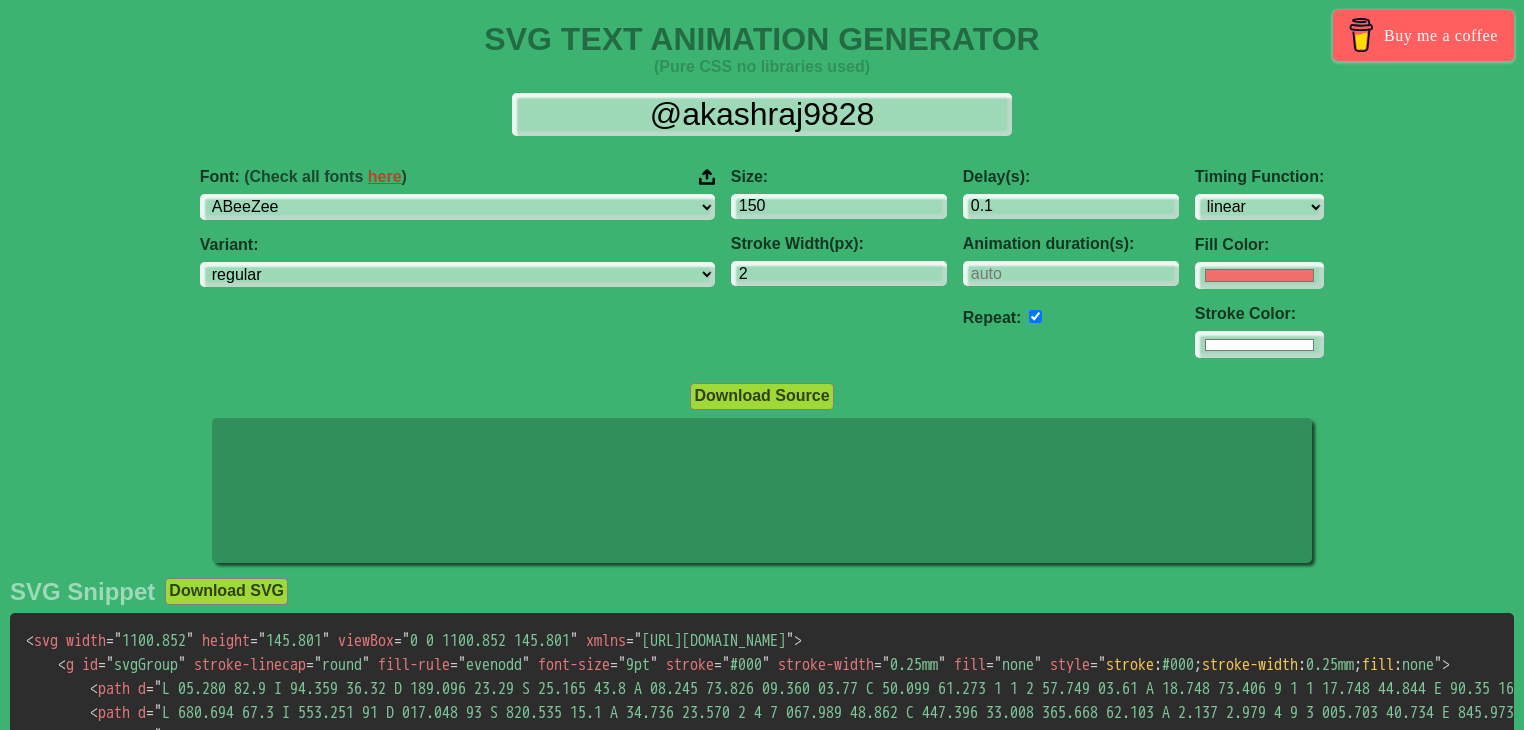 select on "linear" 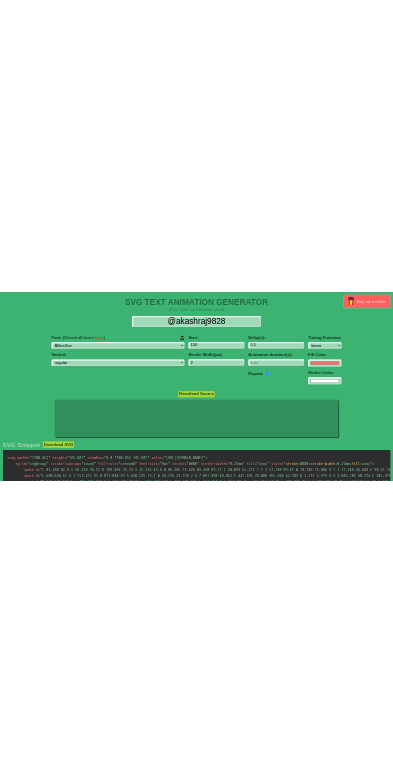 scroll, scrollTop: 0, scrollLeft: 0, axis: both 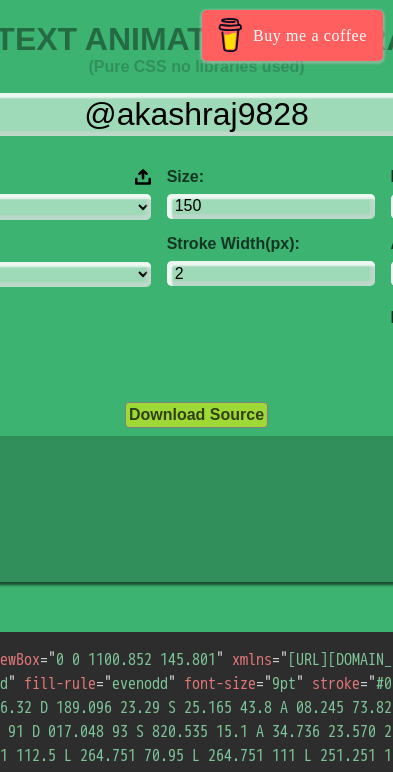 click on "@akashraj9828" at bounding box center [196, 114] 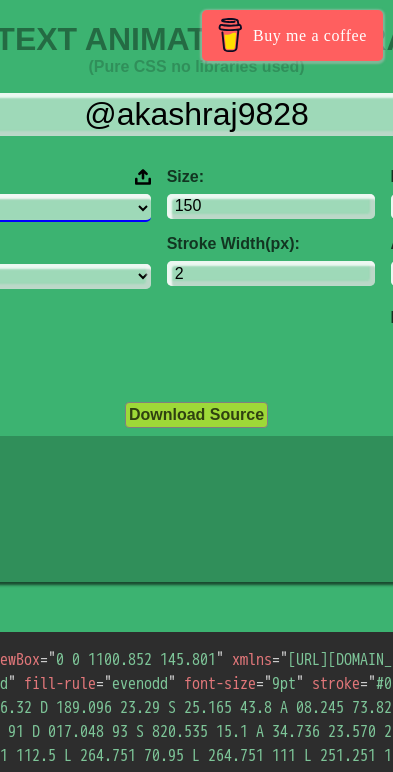 click on "ABeeZee [PERSON_NAME] Display AR One Sans [PERSON_NAME] Libre Aboreto Abril Fatface Abyssinica SIL Aclonica Acme Actor [PERSON_NAME] Advent Pro Afacad Afacad Flux Agbalumo Agdasima Agu Display Aguafina Script Akatab Akaya Kanadaka Akaya Telivigala [PERSON_NAME] Alata Alatsi [PERSON_NAME] Sans [PERSON_NAME] Alef Alegreya Alegreya SC Alegreya Sans Alegreya Sans SC [PERSON_NAME] Alexandria Alfa Slab One [PERSON_NAME] Angular Alkalami Alkatra [PERSON_NAME] Allerta Stencil [PERSON_NAME] Almarai [PERSON_NAME] Display Almendra SC Alumni Sans Alumni Sans Collegiate One Alumni Sans Inline One Alumni Sans Pinstripe Alumni Sans SC Amarante Amaranth Amatic SC Amethysta Amiko [PERSON_NAME] Quran [PERSON_NAME] Anaheim Ancizar Sans Ancizar Serif Andada Pro Andika Anek Bangla Anek Devanagari Anek [DEMOGRAPHIC_DATA] Anek Gurmukhi Anek Kannada Anek Latin Anek Malayalam Anek Odia Anek Tamil Anek Telugu Angkor Annapurna SIL [PERSON_NAME] Use Your Telescope Anonymous Pro Anta Antic Antic Didone Antic Slab [PERSON_NAME] SC [PERSON_NAME] Anybody Aoboshi One Arapey Arvo" at bounding box center [-98, 207] 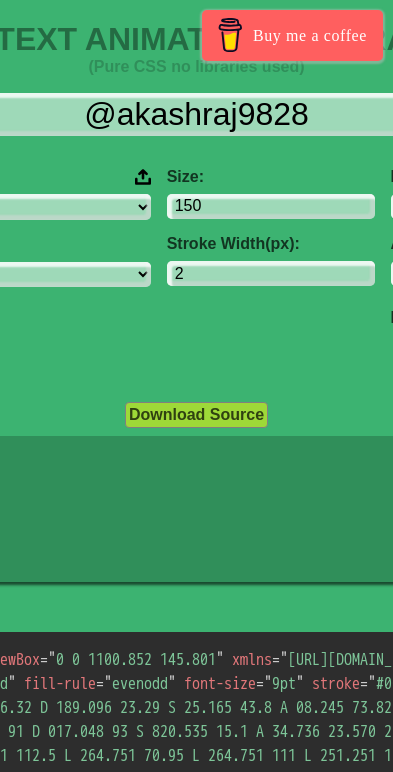 click on "Size: 150 Stroke Width(px): 2" at bounding box center [271, 272] 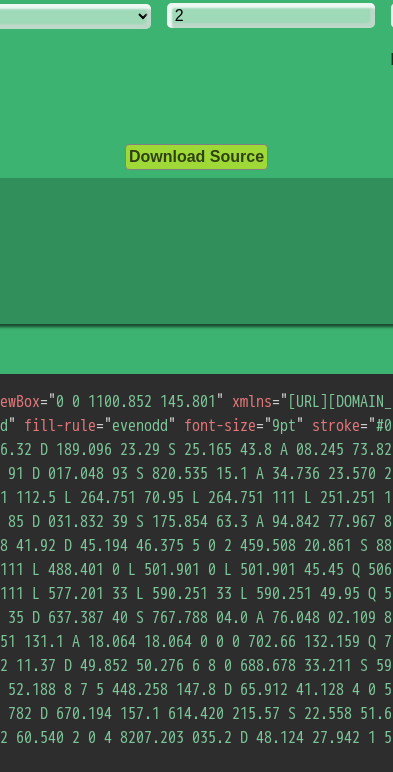 scroll, scrollTop: 210, scrollLeft: 0, axis: vertical 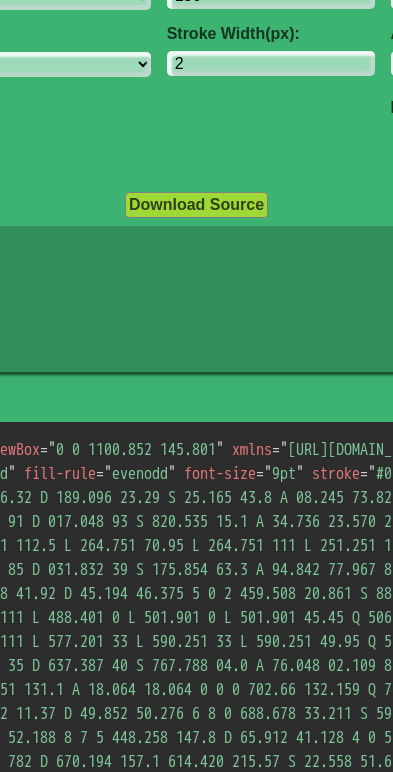click on "Download SVG" at bounding box center (-128, 400) 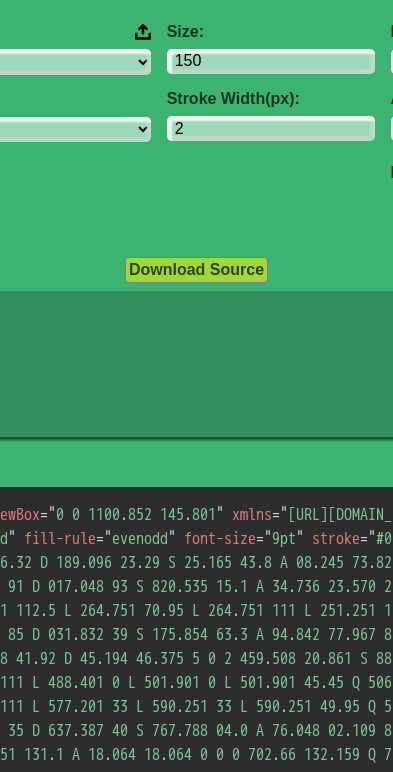 scroll, scrollTop: 110, scrollLeft: 0, axis: vertical 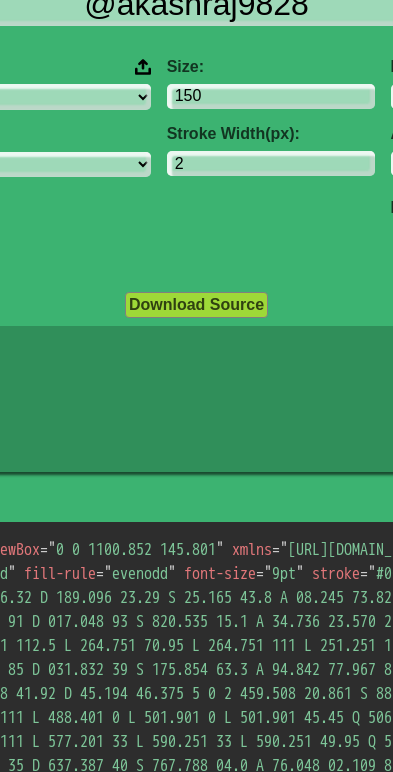 click on "Download Source" at bounding box center [196, 305] 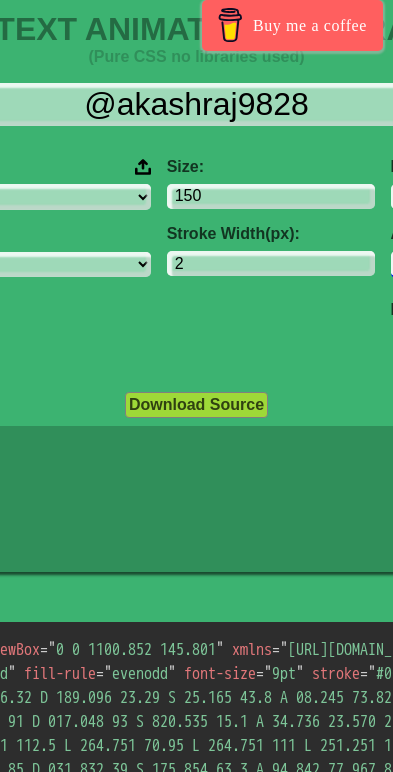 click at bounding box center [495, 264] 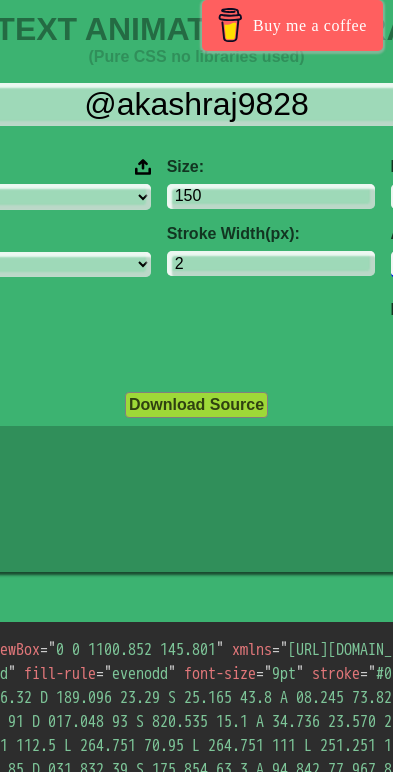 click on "-3" at bounding box center (495, 264) 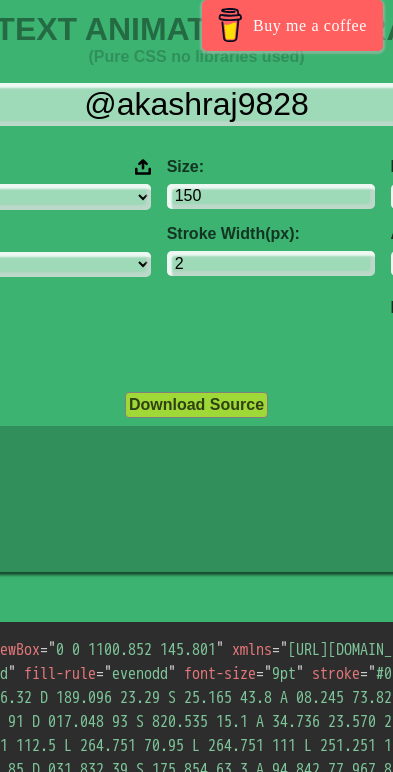 drag, startPoint x: 538, startPoint y: 484, endPoint x: 852, endPoint y: 506, distance: 314.76974 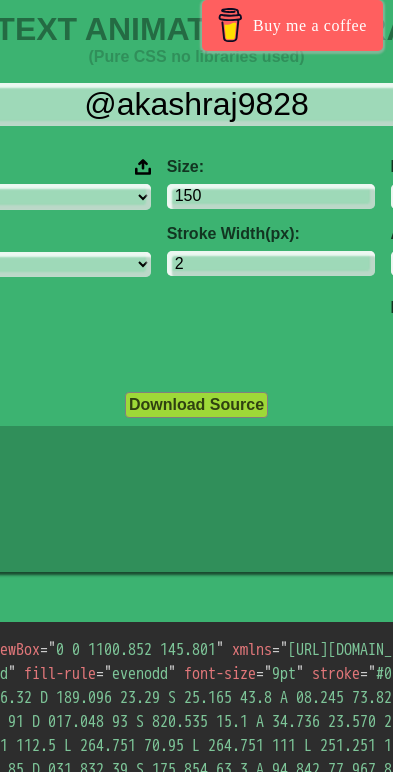 click 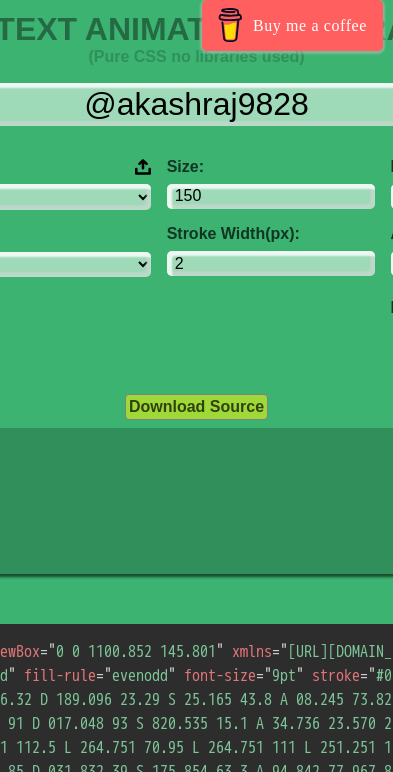 click on "ease ease-in ease-out ease-in-out linear step-start step-end" at bounding box center [677, 216] 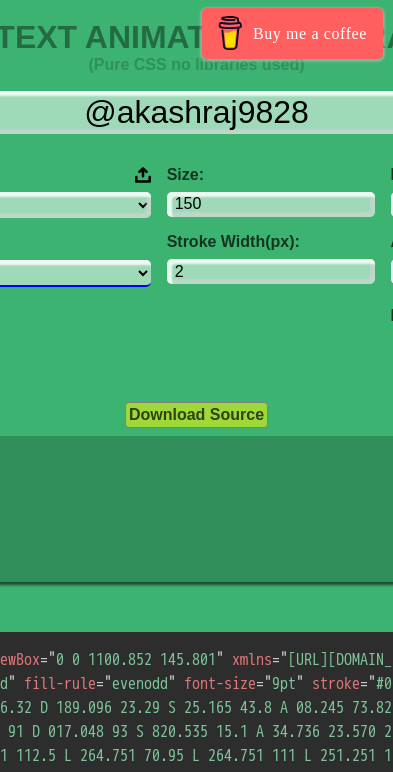 scroll, scrollTop: 0, scrollLeft: 0, axis: both 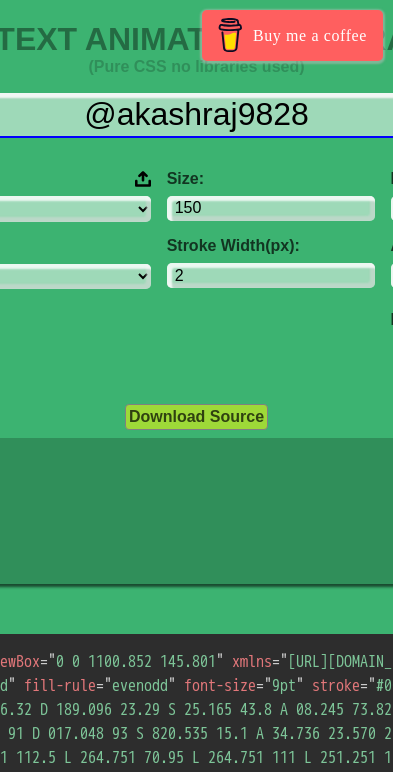 drag, startPoint x: 654, startPoint y: 109, endPoint x: 927, endPoint y: 133, distance: 274.05292 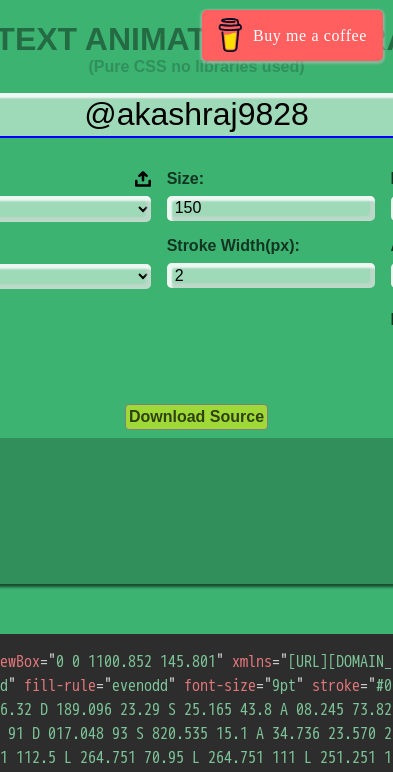 click on "@akashraj9828" at bounding box center [197, 115] 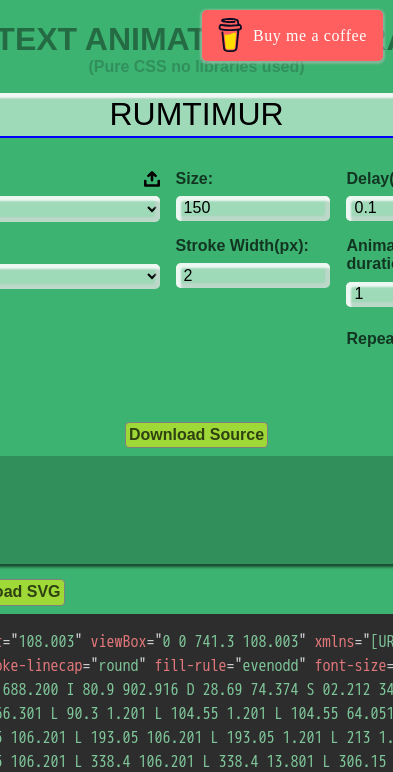 type on "RUMTIMUR" 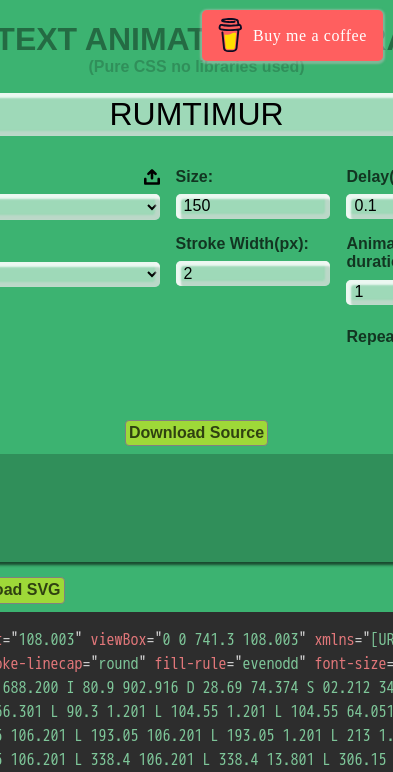 click on "#f16f6b" at bounding box center [562, 293] 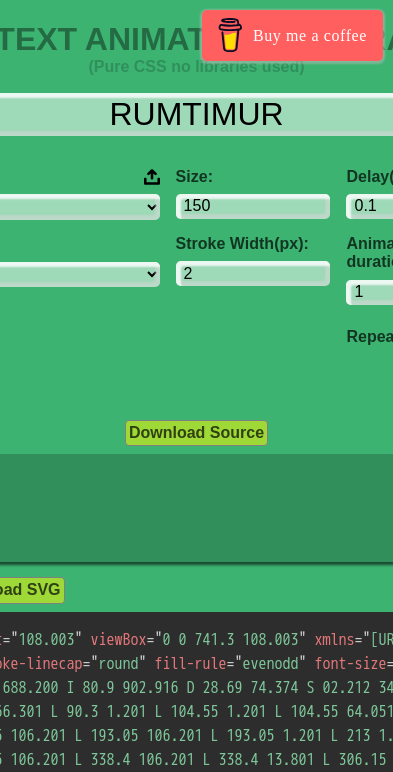 click on "Download Source" at bounding box center (197, 432) 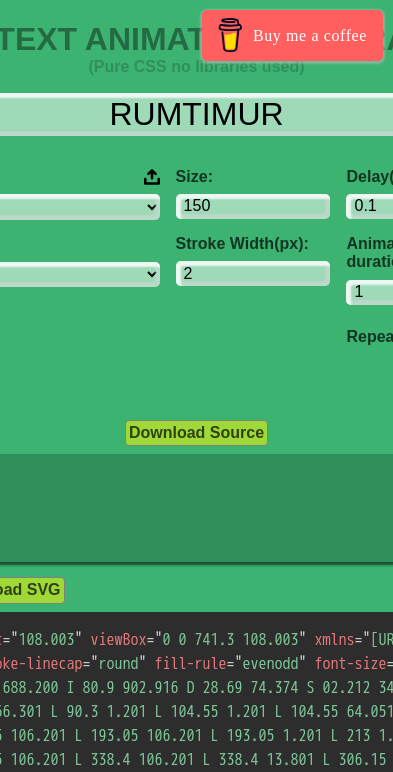 click on "#ffffff" at bounding box center (562, 293) 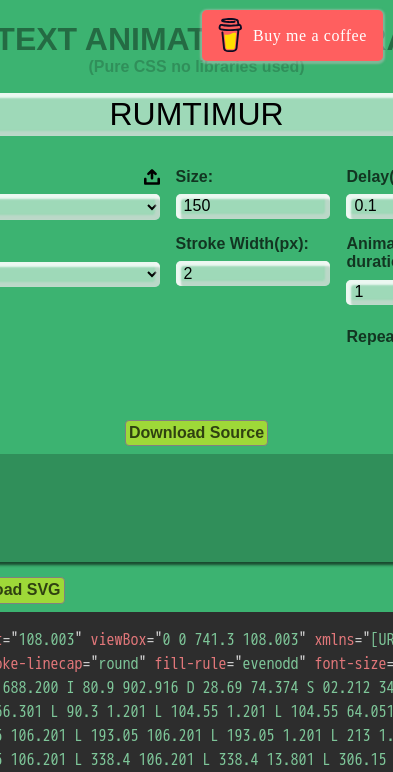 type on "#d400ff" 